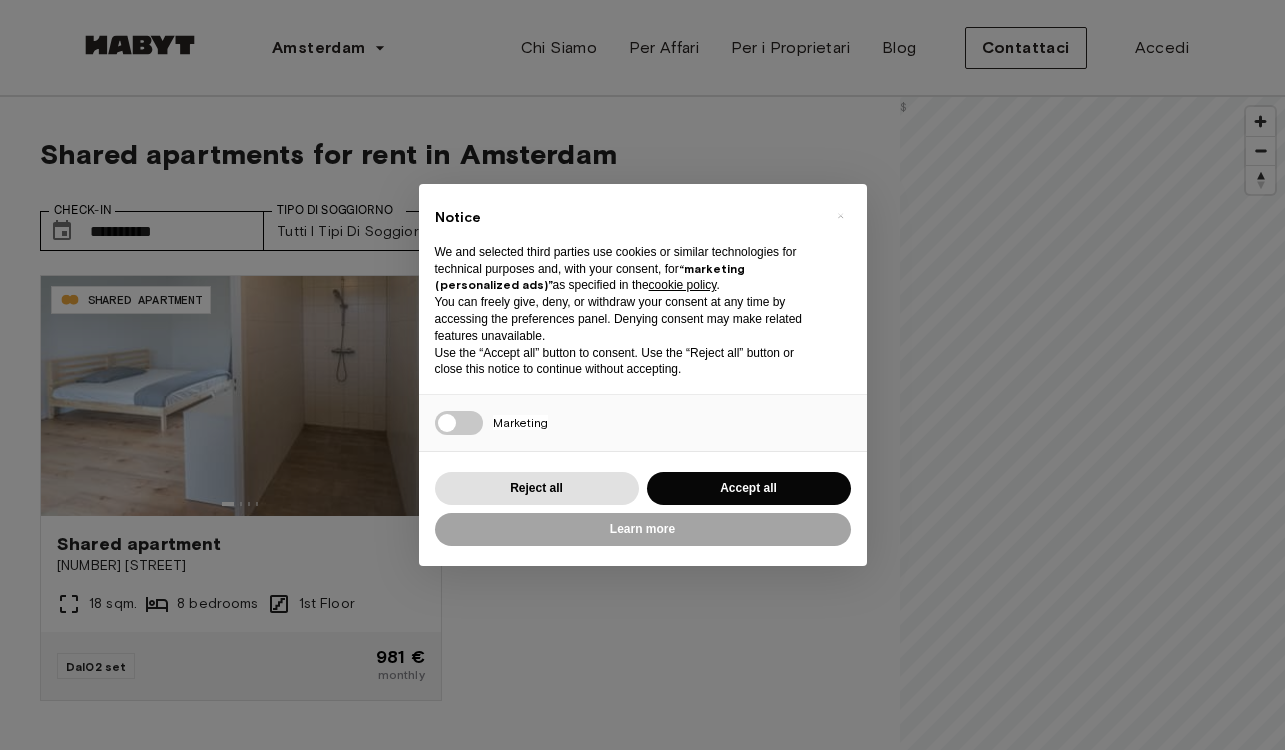 scroll, scrollTop: 0, scrollLeft: 0, axis: both 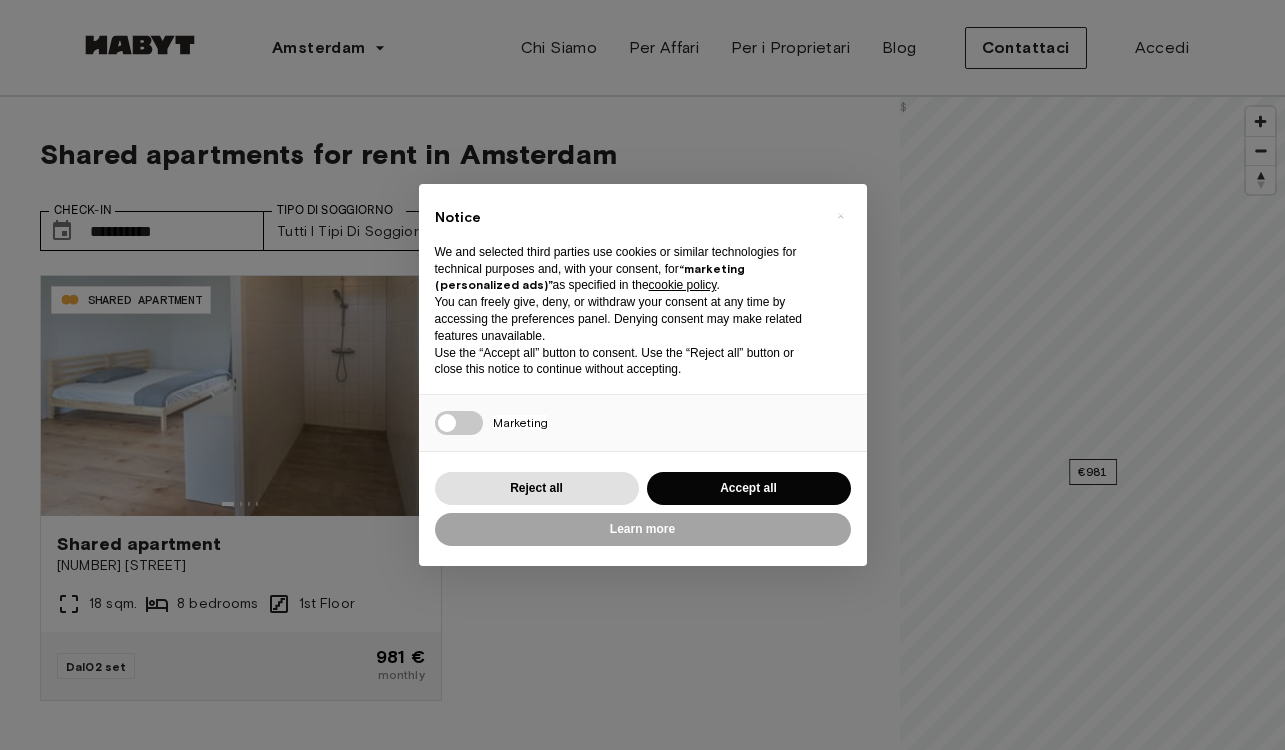 click on "Accept all" at bounding box center (749, 488) 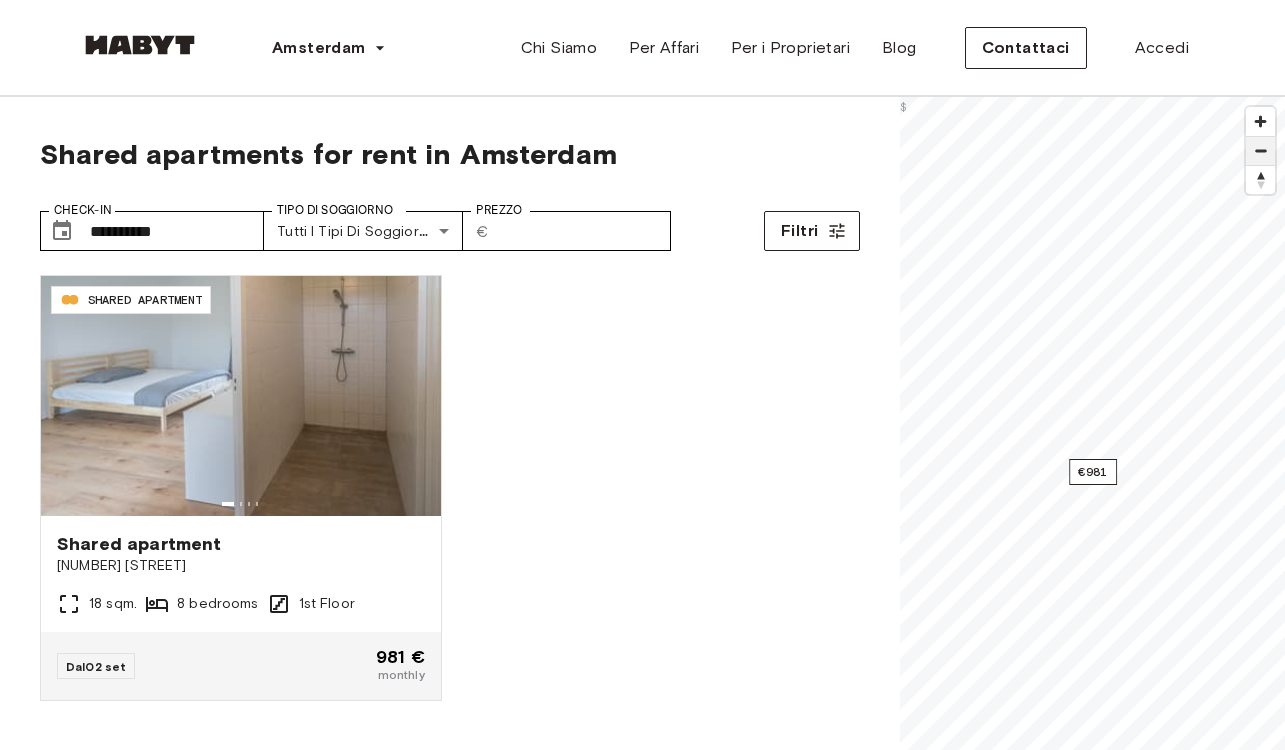 click at bounding box center (1260, 151) 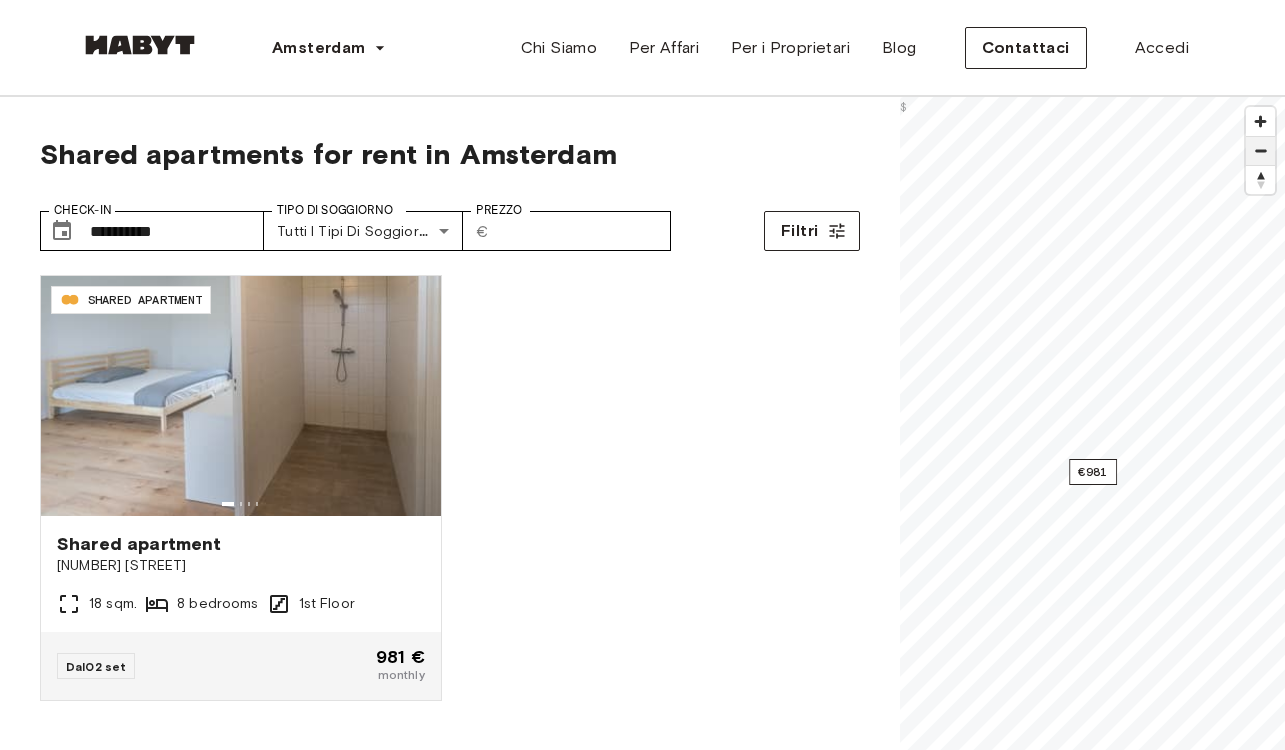 click at bounding box center (1260, 151) 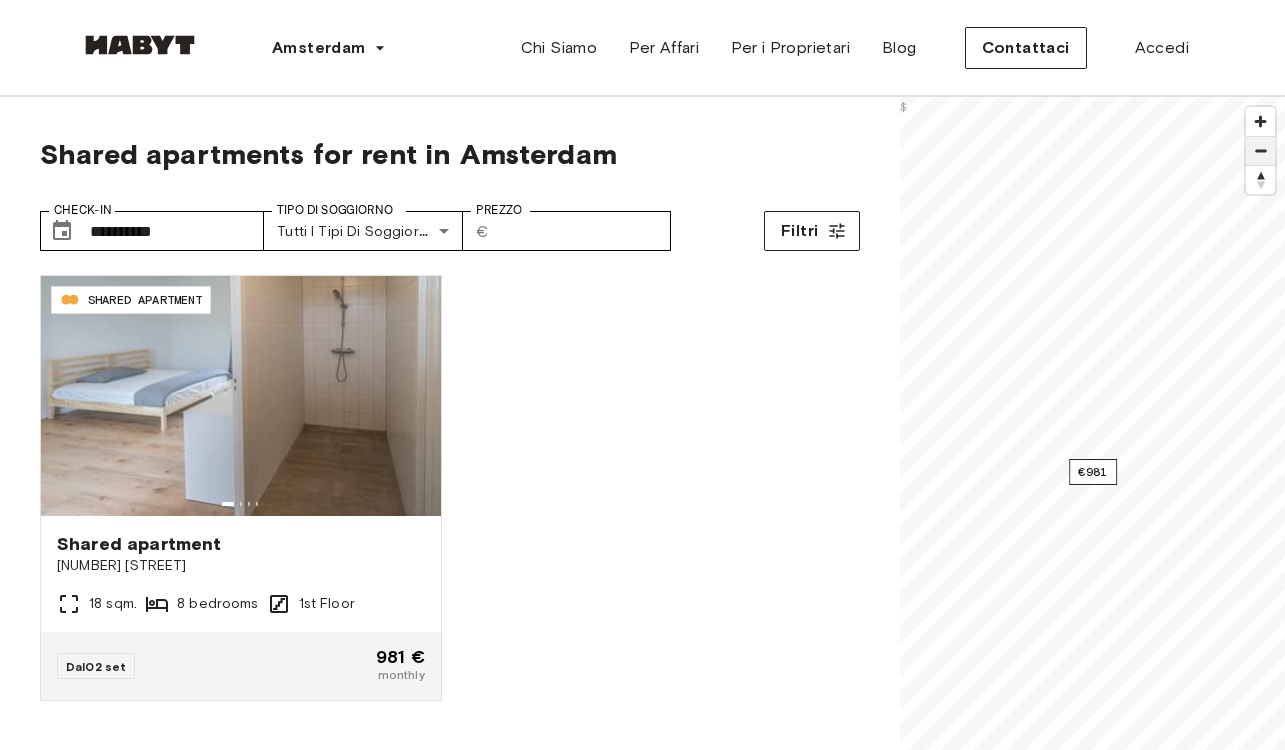 click at bounding box center [1260, 151] 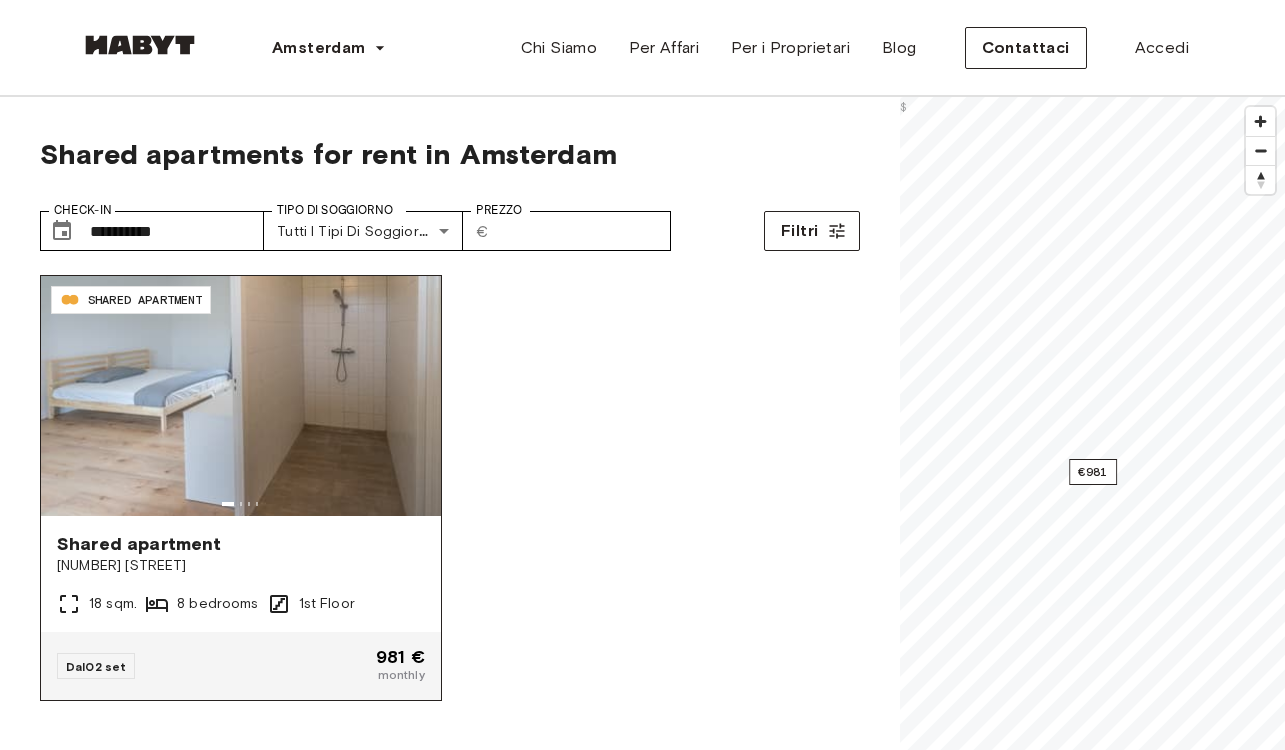 scroll, scrollTop: 0, scrollLeft: 0, axis: both 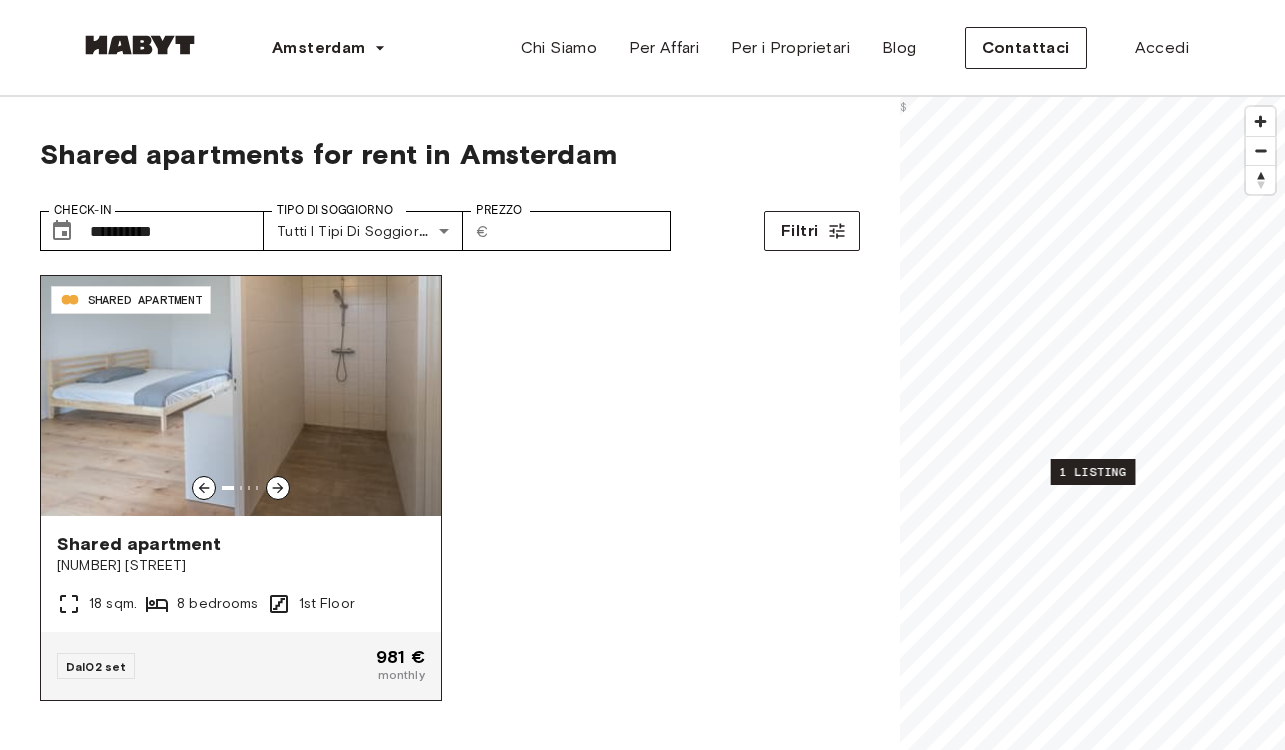 click 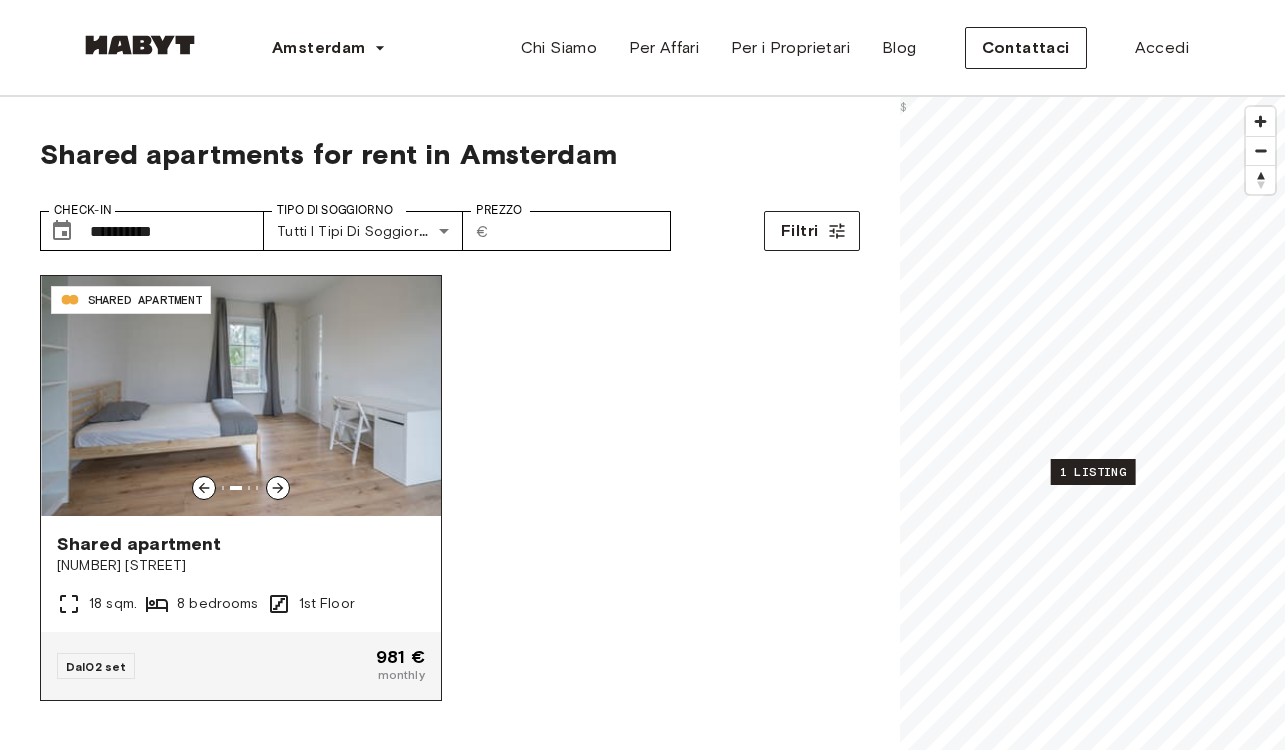 click 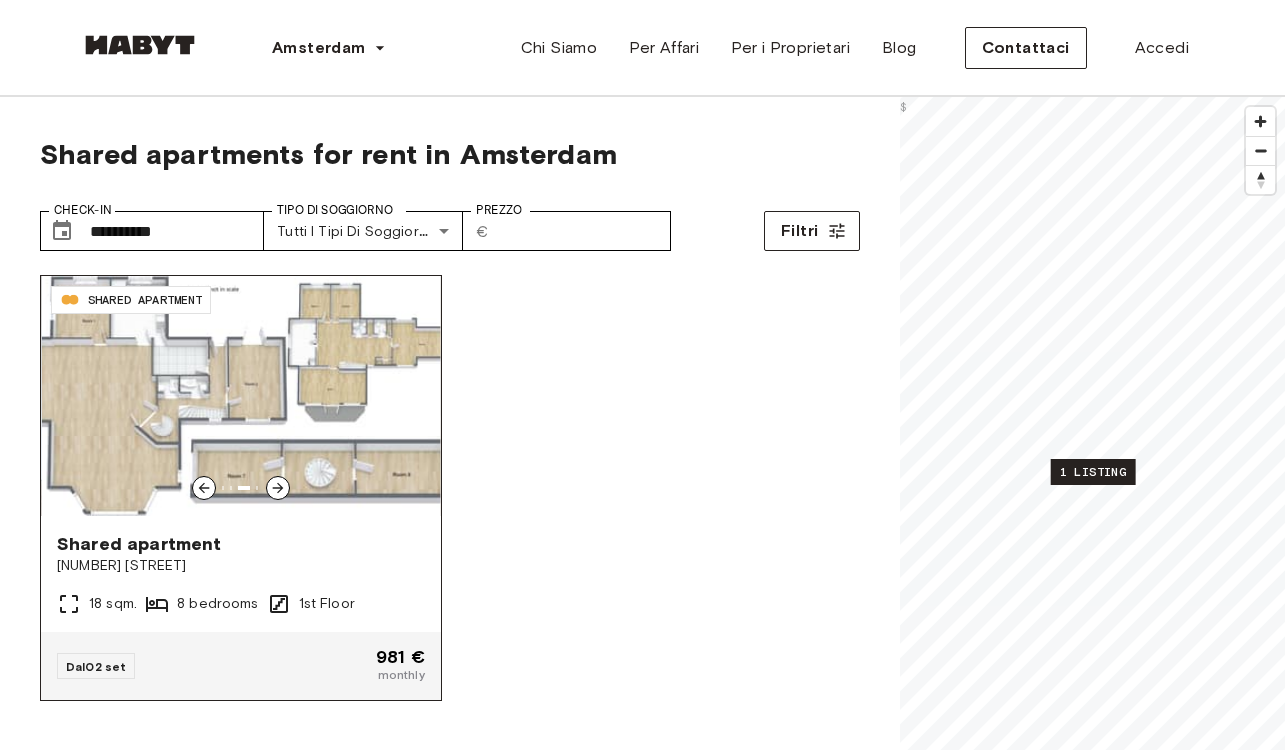 click 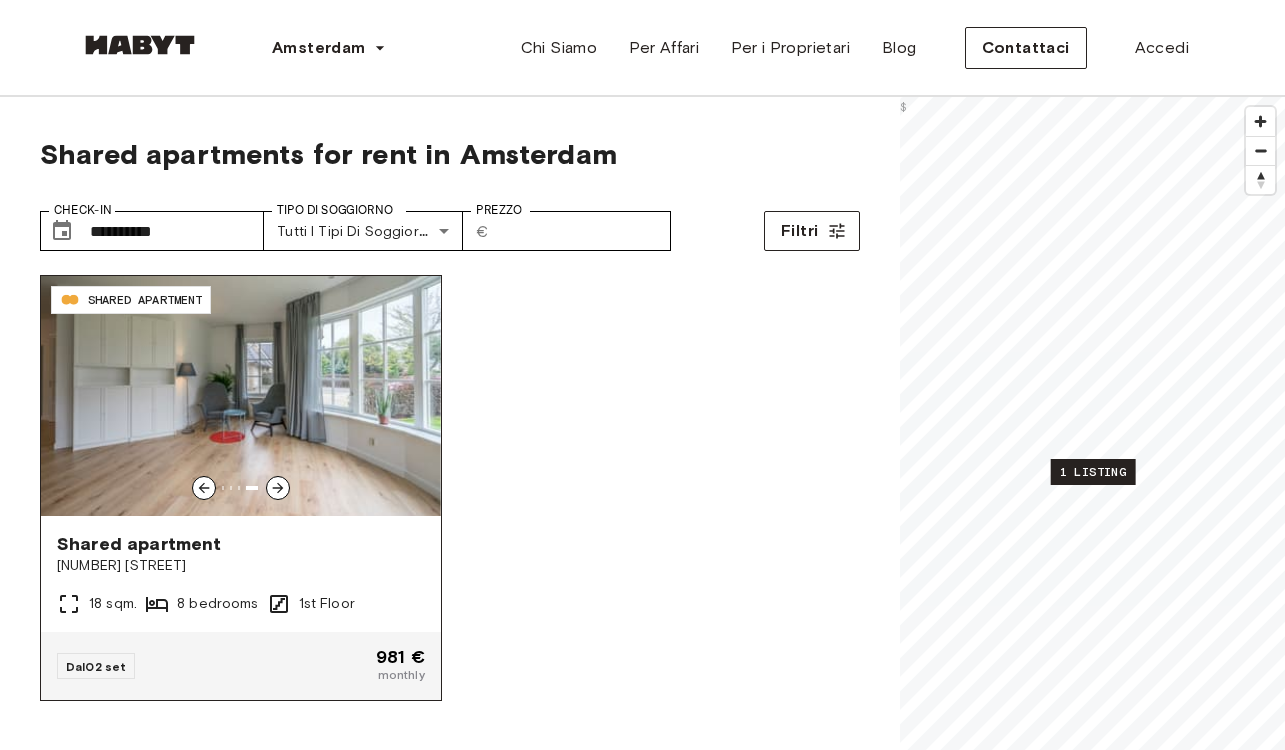 click 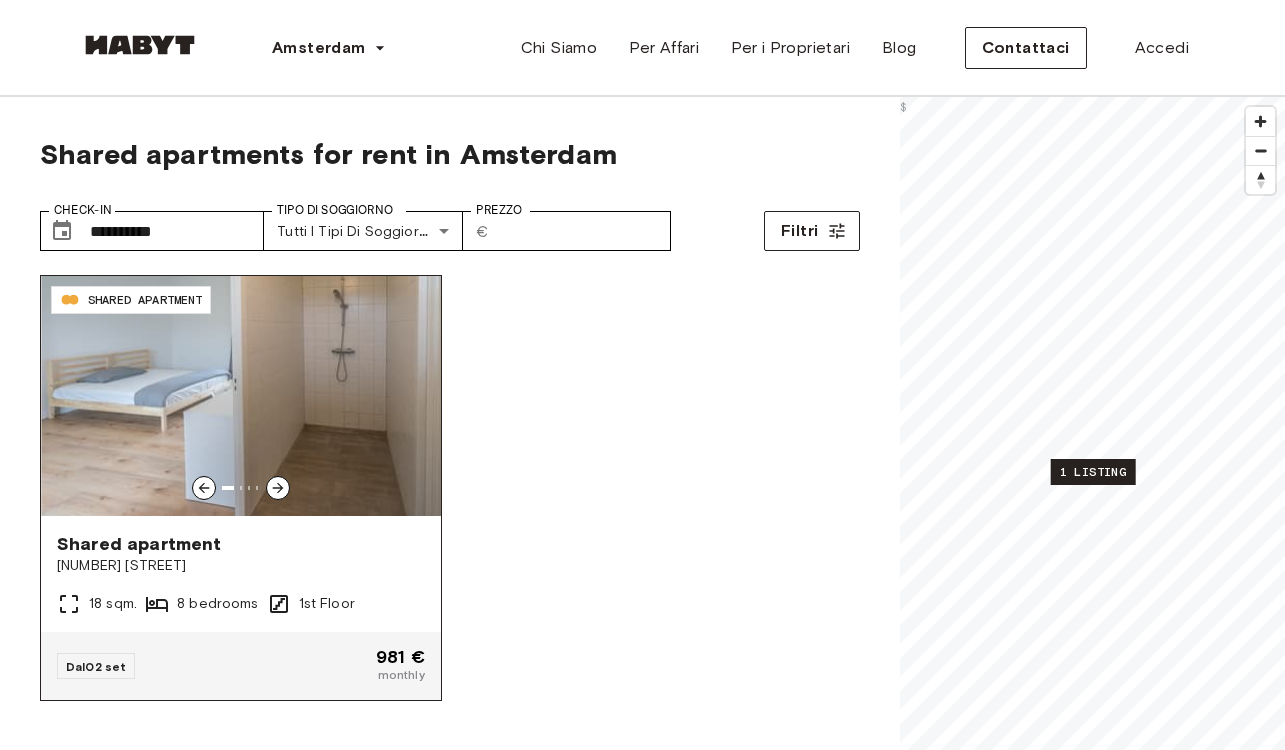 click 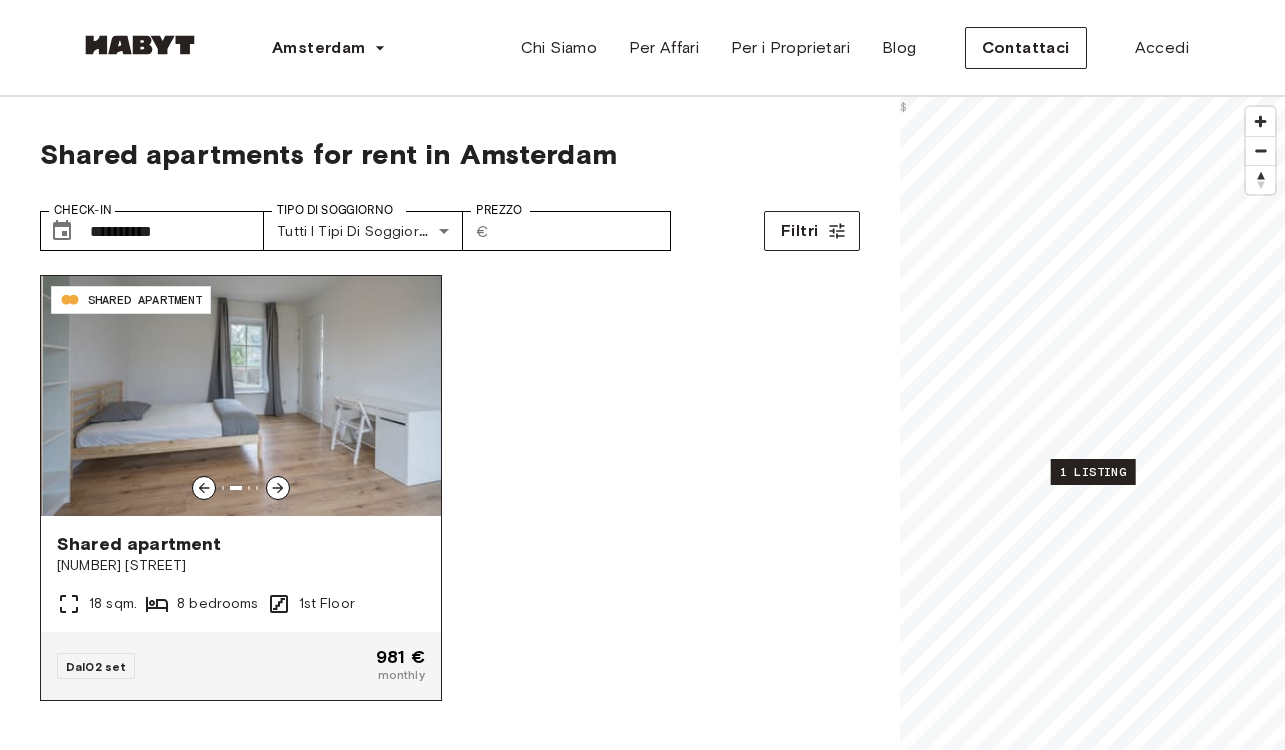 click 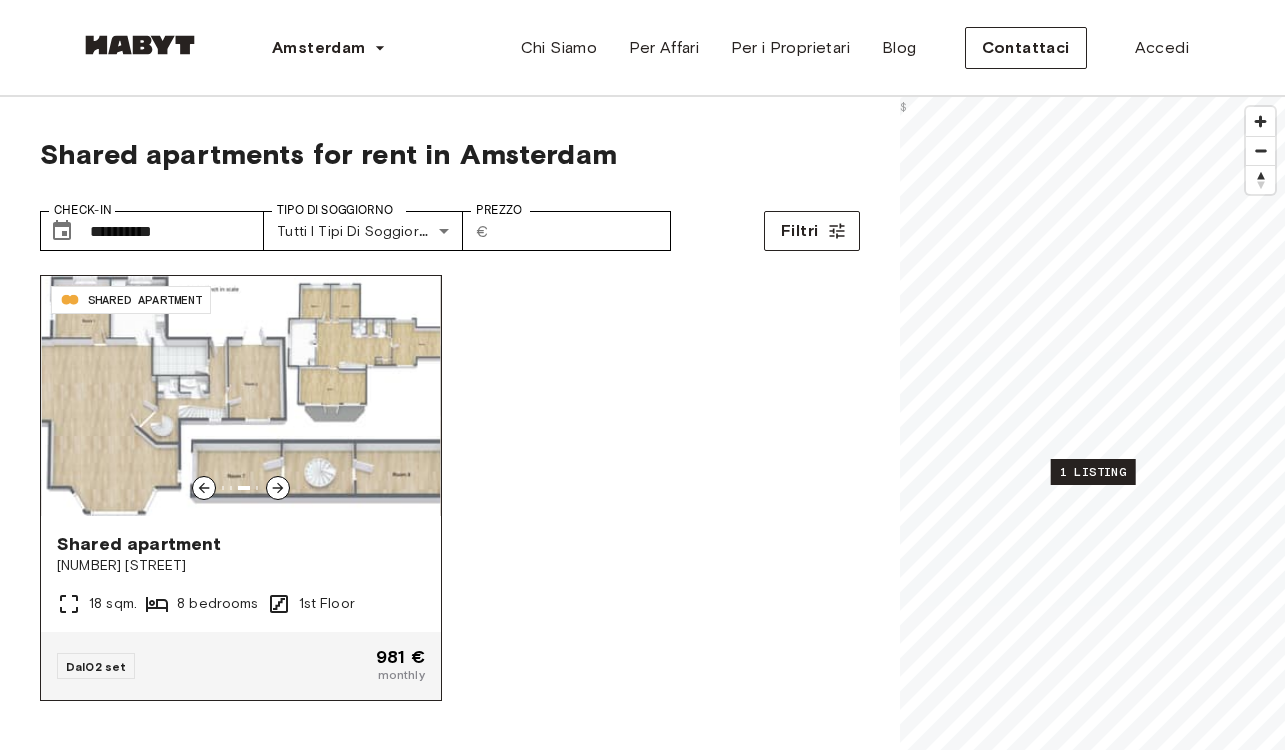 click 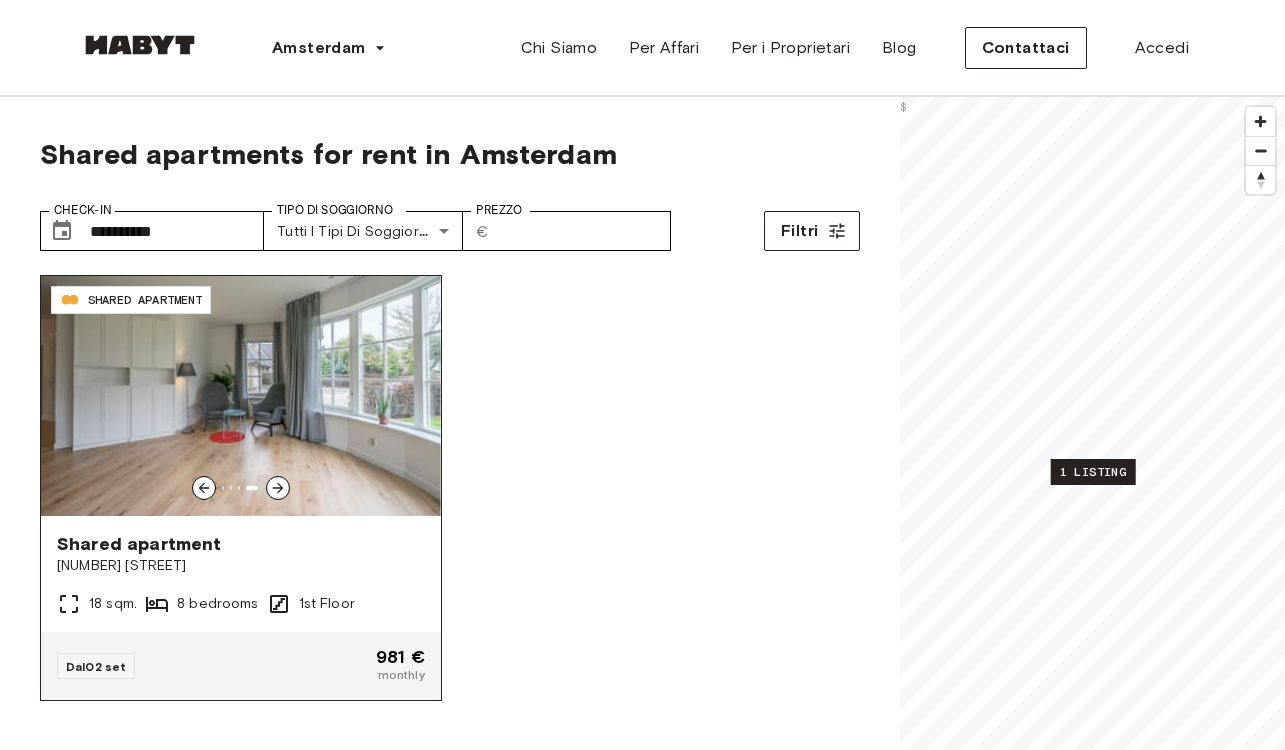 click 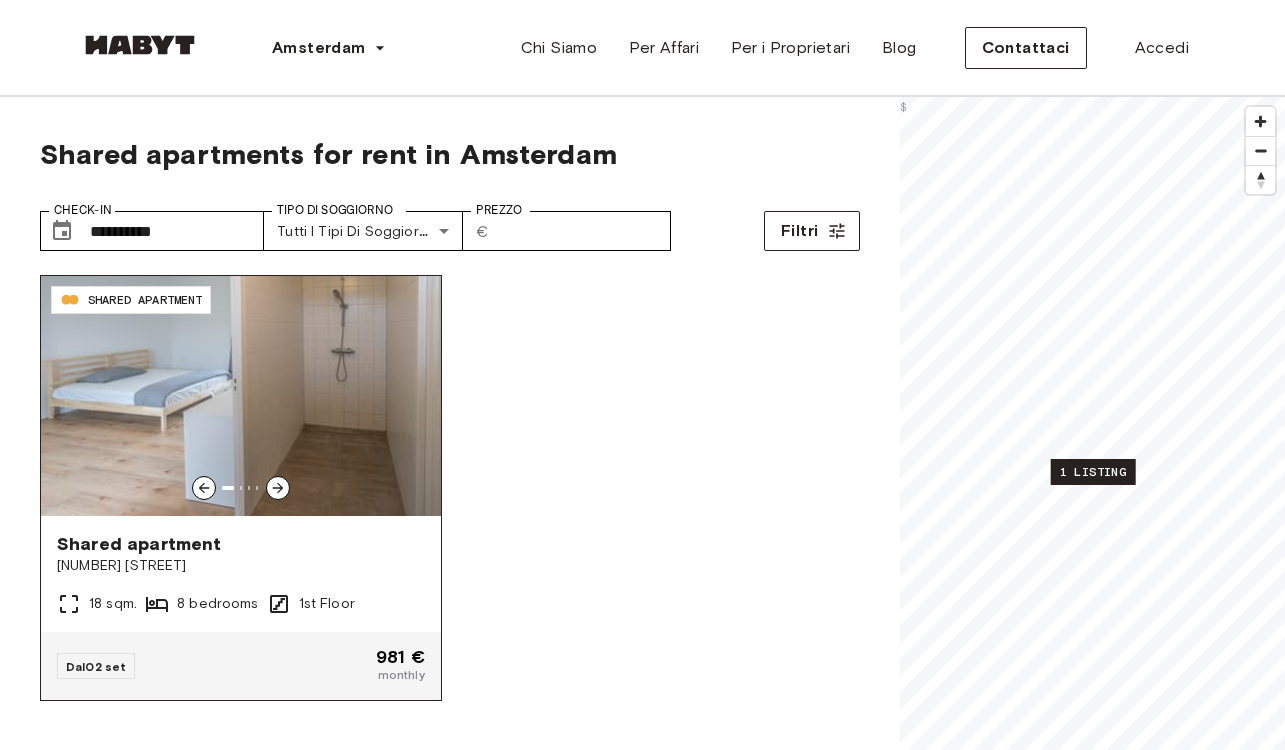 click 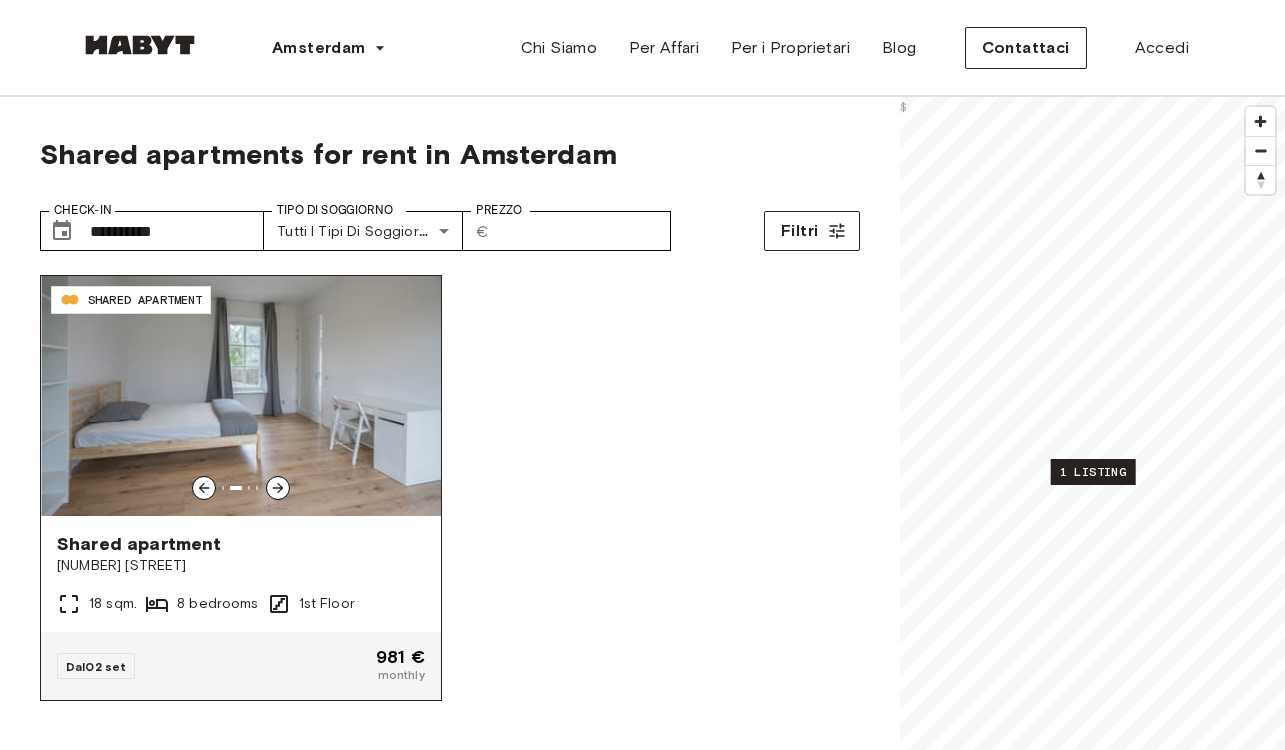 click 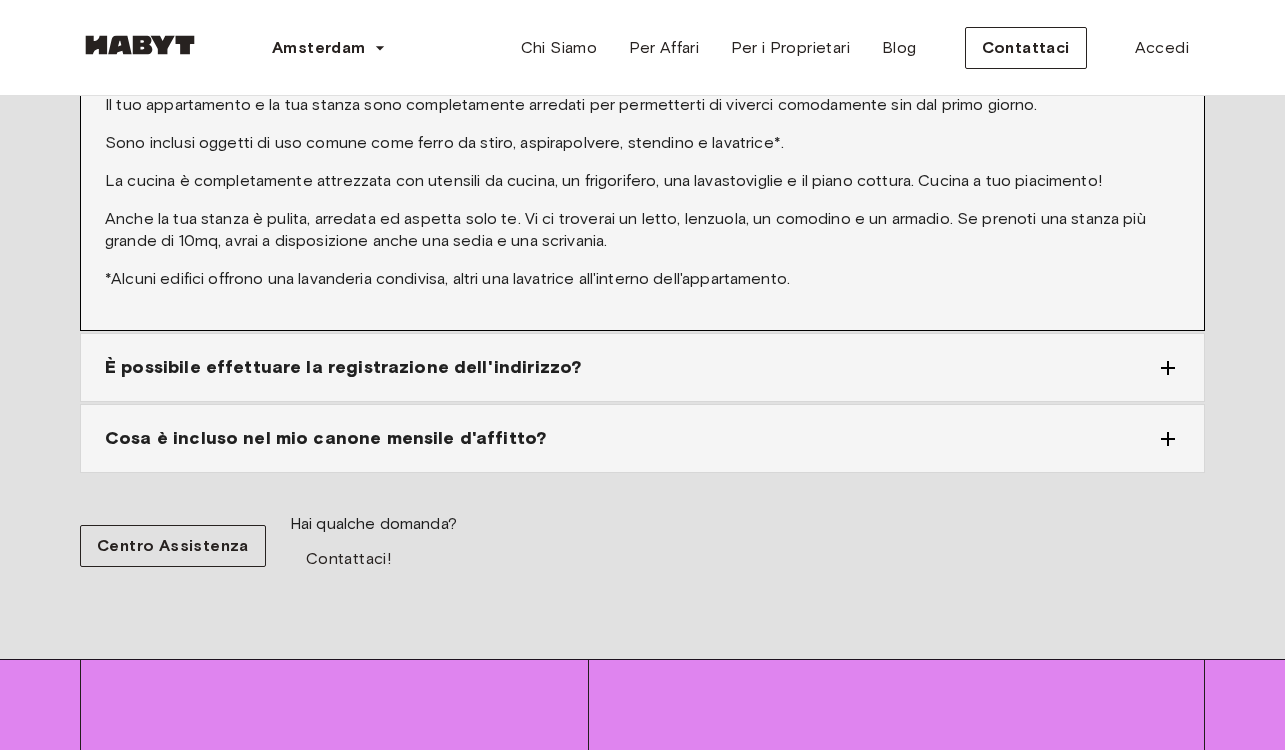 scroll, scrollTop: 2736, scrollLeft: 0, axis: vertical 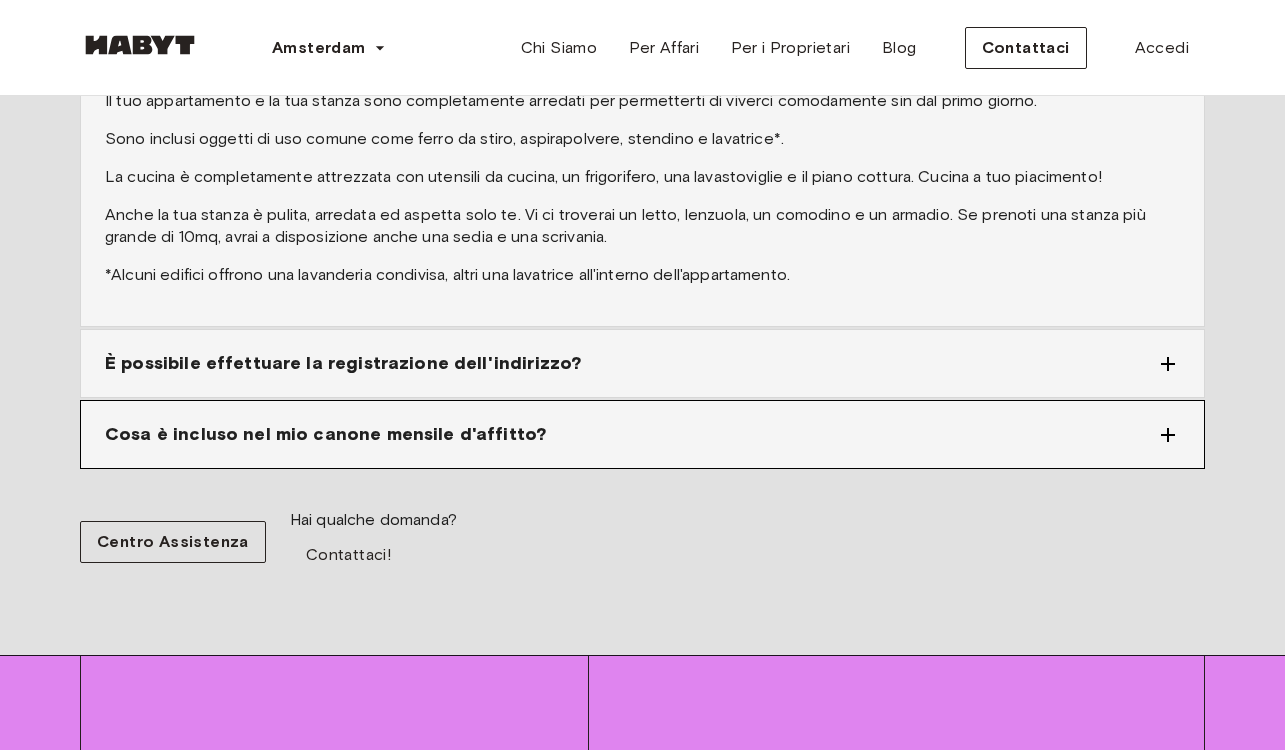click on "Cosa è incluso nel mio canone mensile d'affitto?" at bounding box center [325, 434] 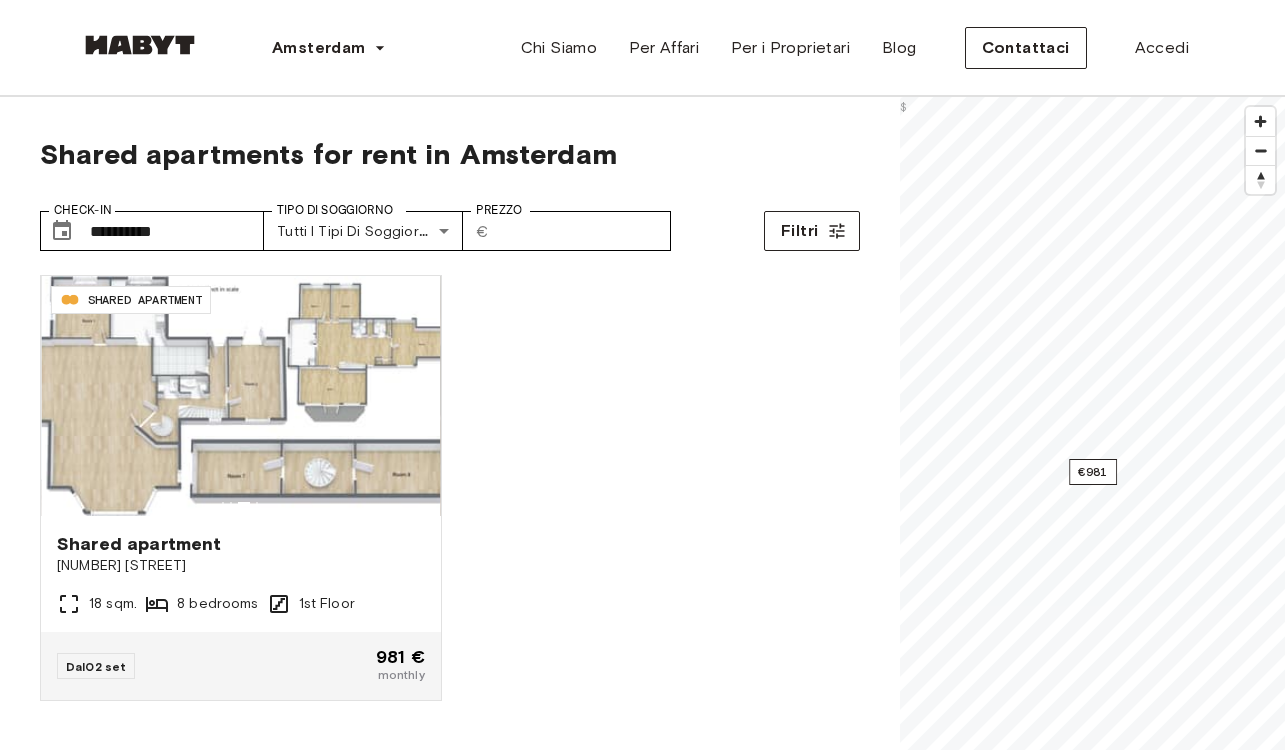scroll, scrollTop: 0, scrollLeft: 0, axis: both 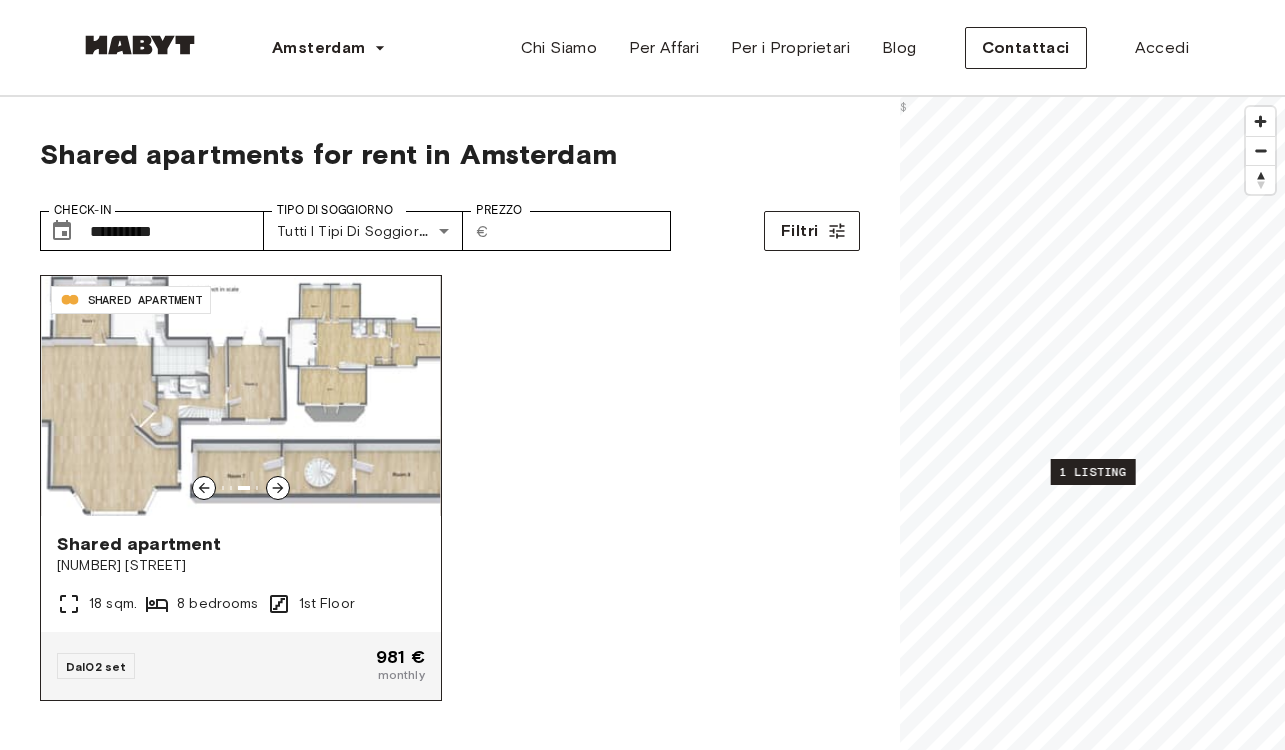 click at bounding box center (241, 396) 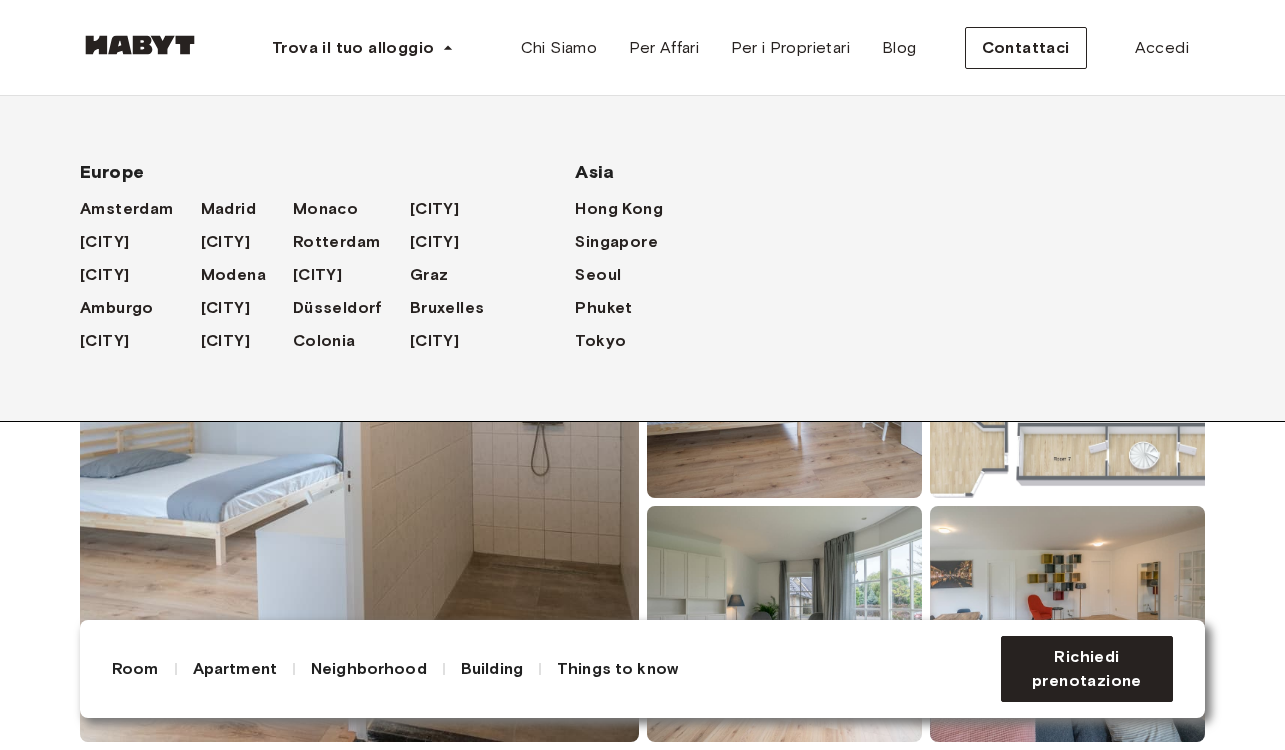 scroll, scrollTop: 0, scrollLeft: 0, axis: both 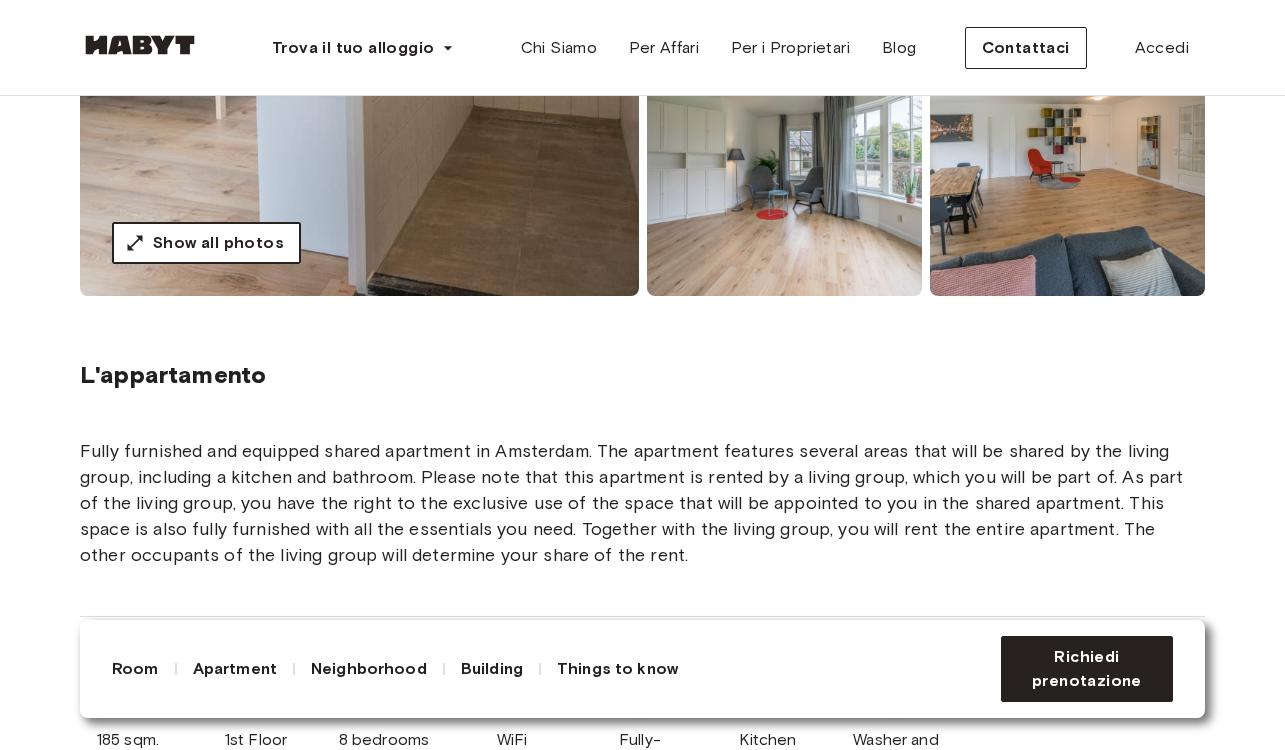click on "Show all photos" at bounding box center (218, 243) 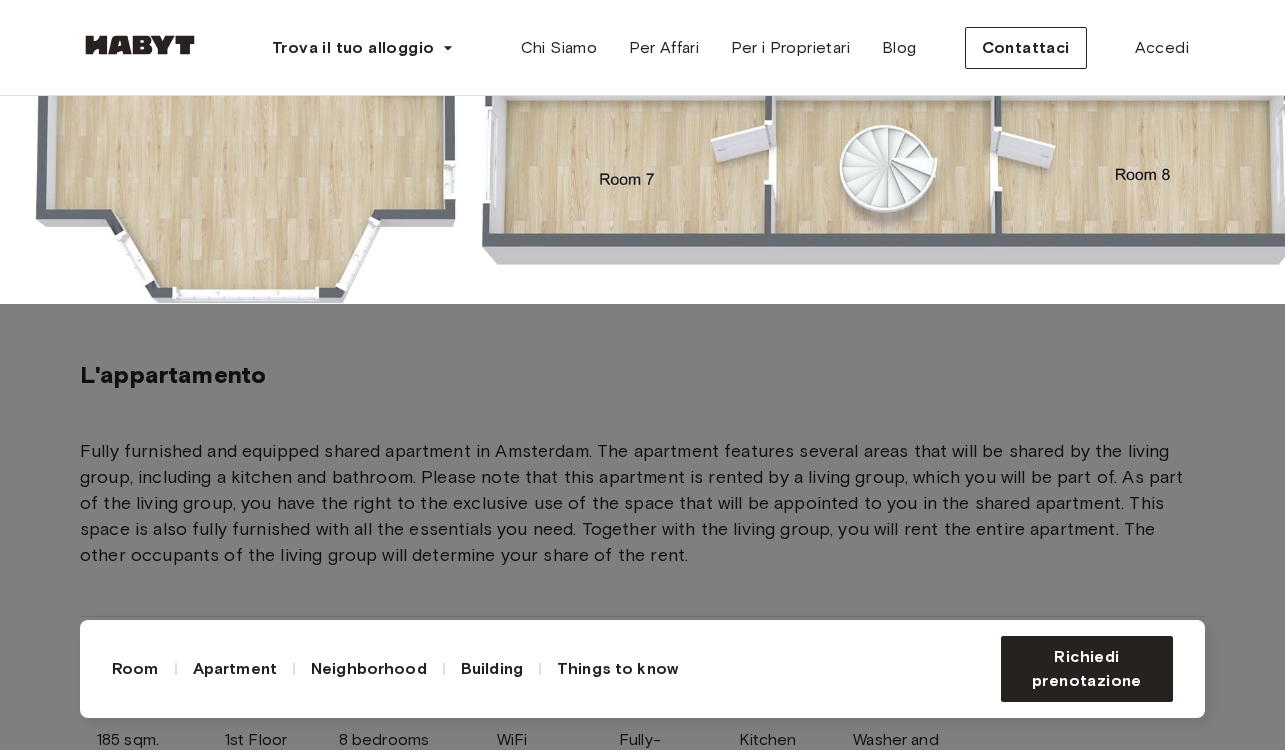click at bounding box center [642, -71] 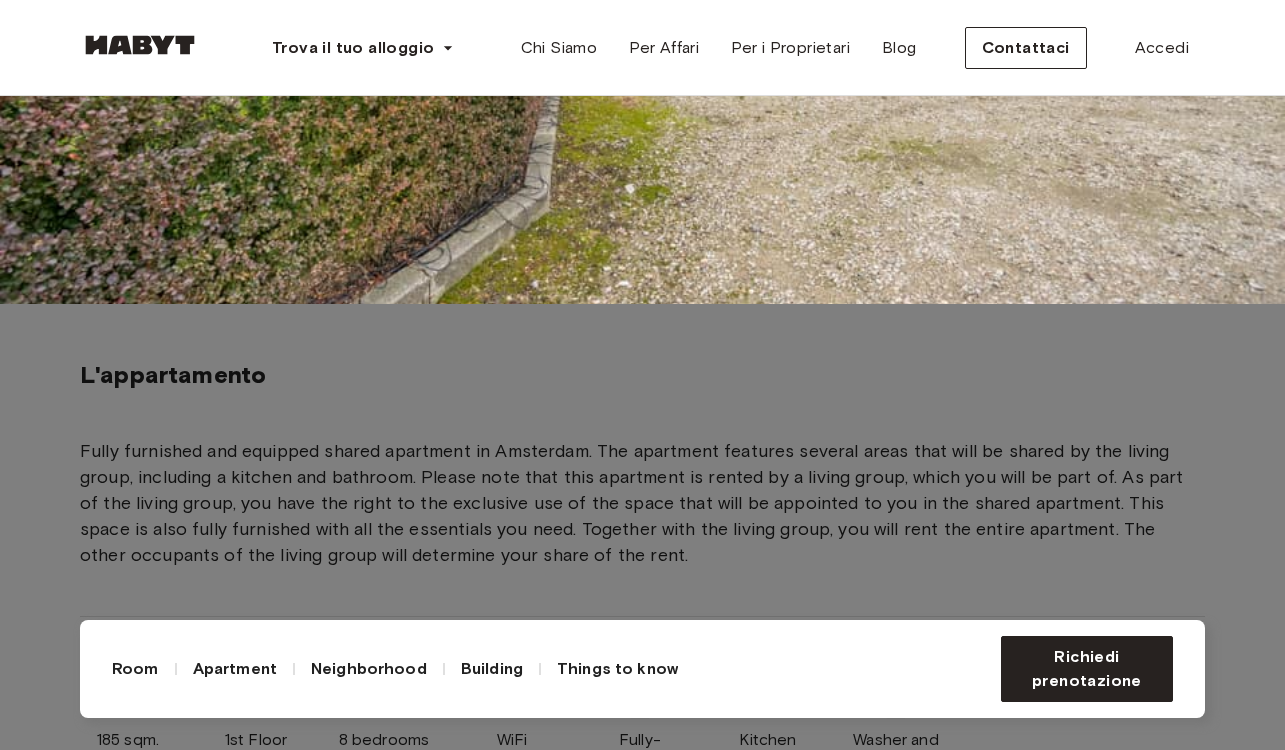 click at bounding box center [642, -71] 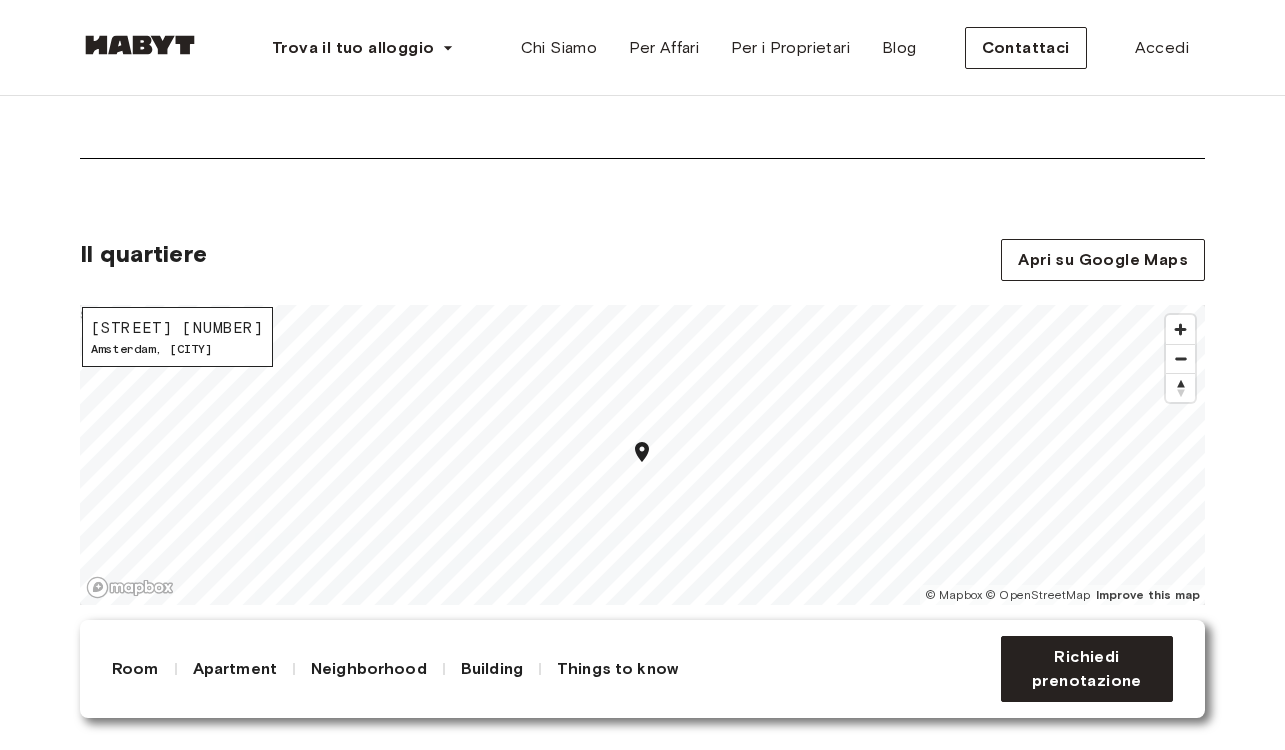 scroll, scrollTop: 1755, scrollLeft: 0, axis: vertical 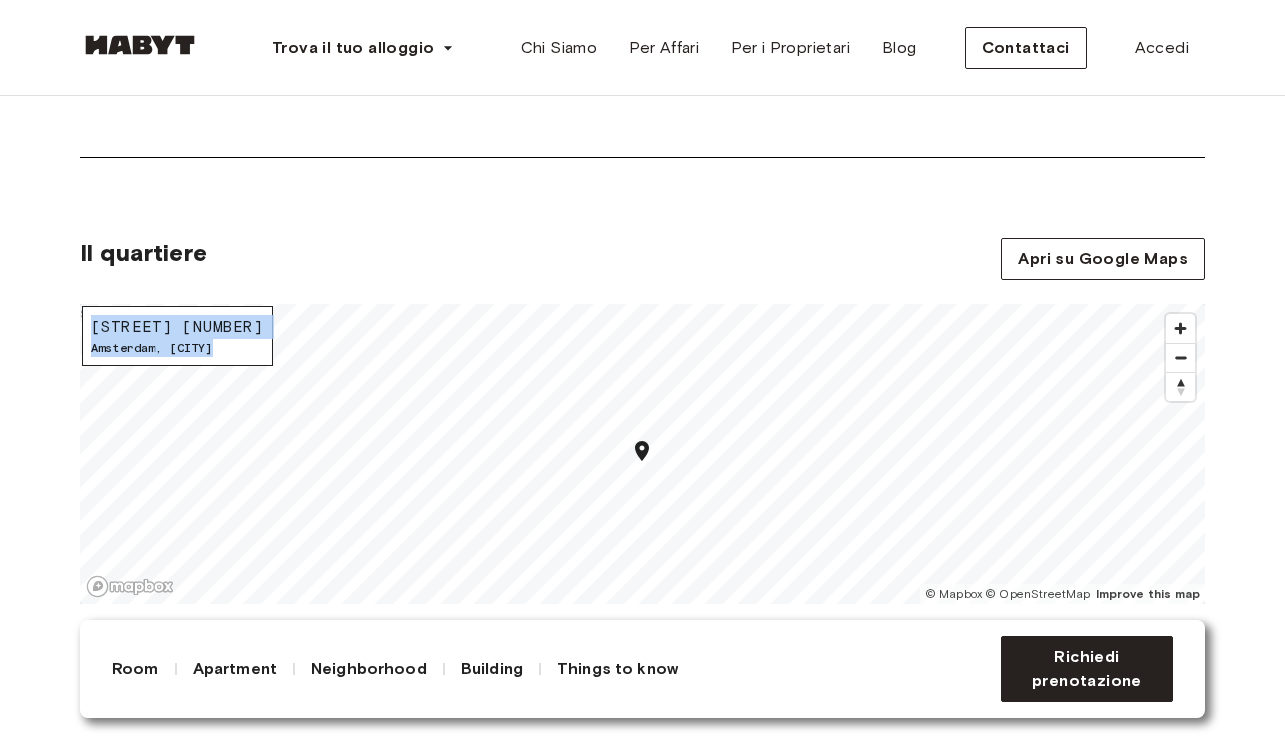 drag, startPoint x: 227, startPoint y: 350, endPoint x: 91, endPoint y: 321, distance: 139.05754 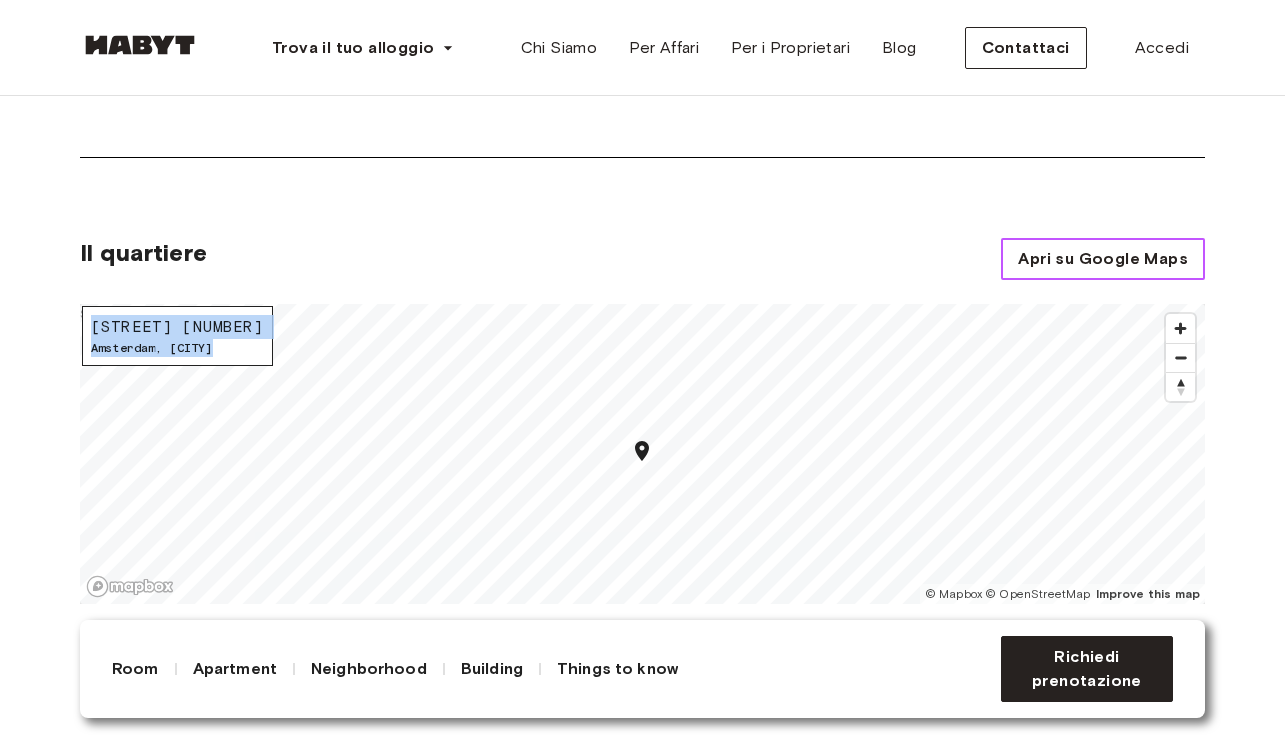 click on "Apri su Google Maps" at bounding box center (1103, 259) 